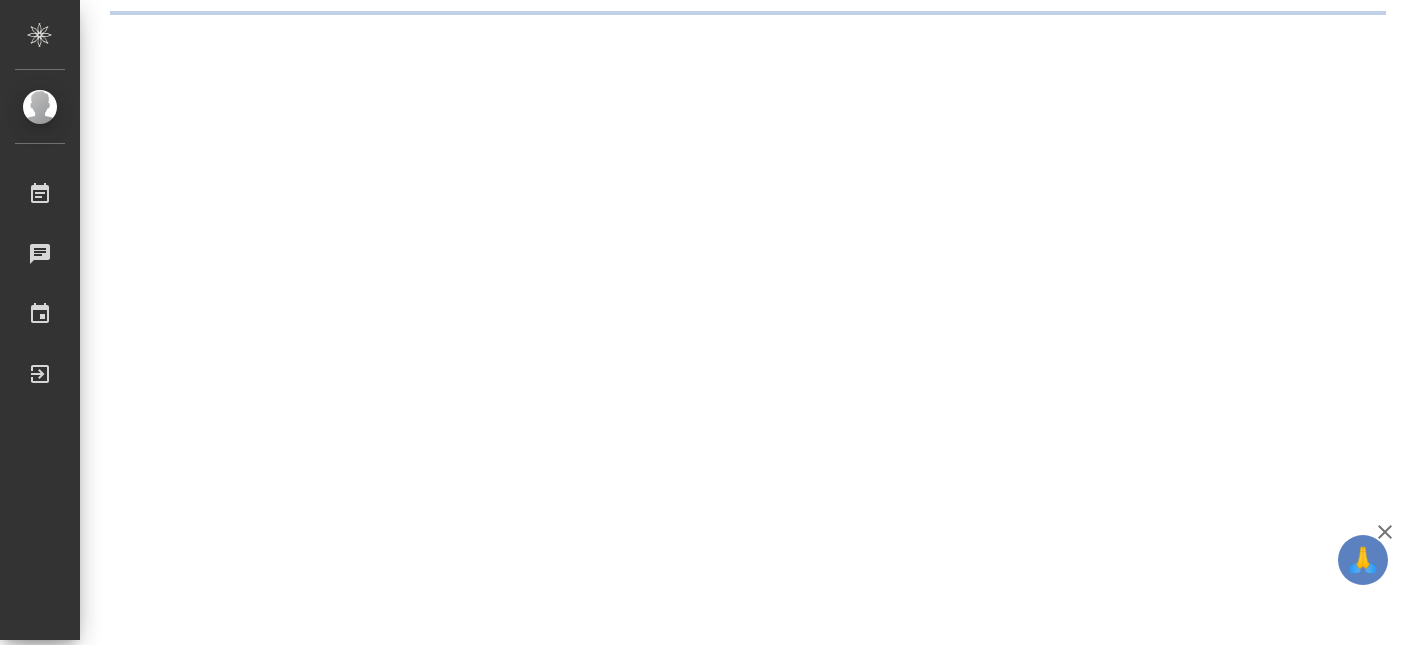 scroll, scrollTop: 0, scrollLeft: 0, axis: both 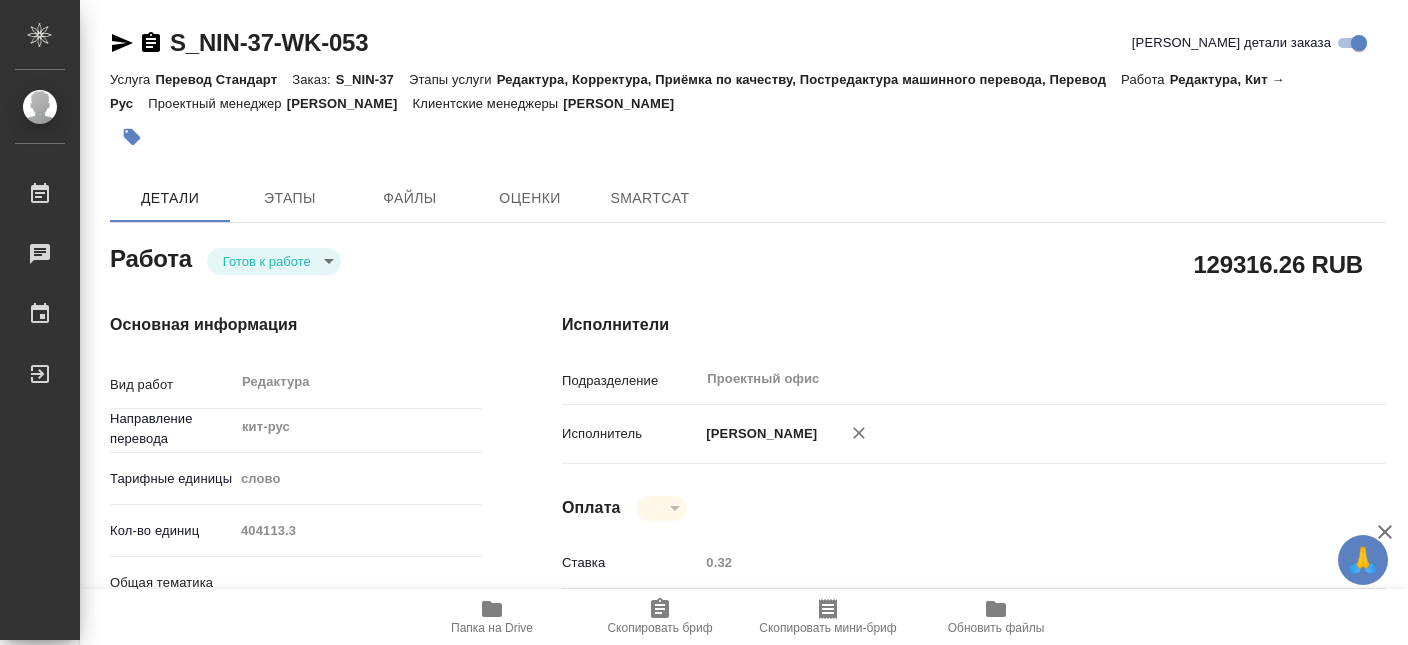 type on "x" 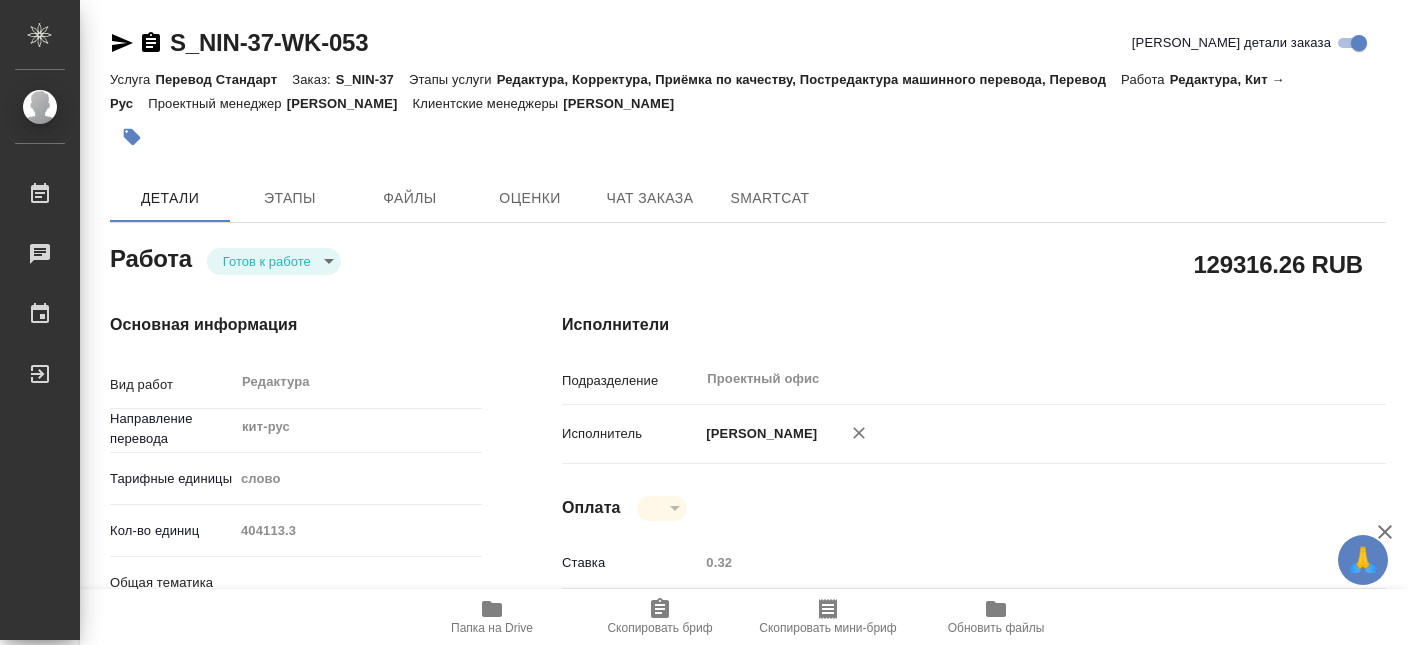 type on "x" 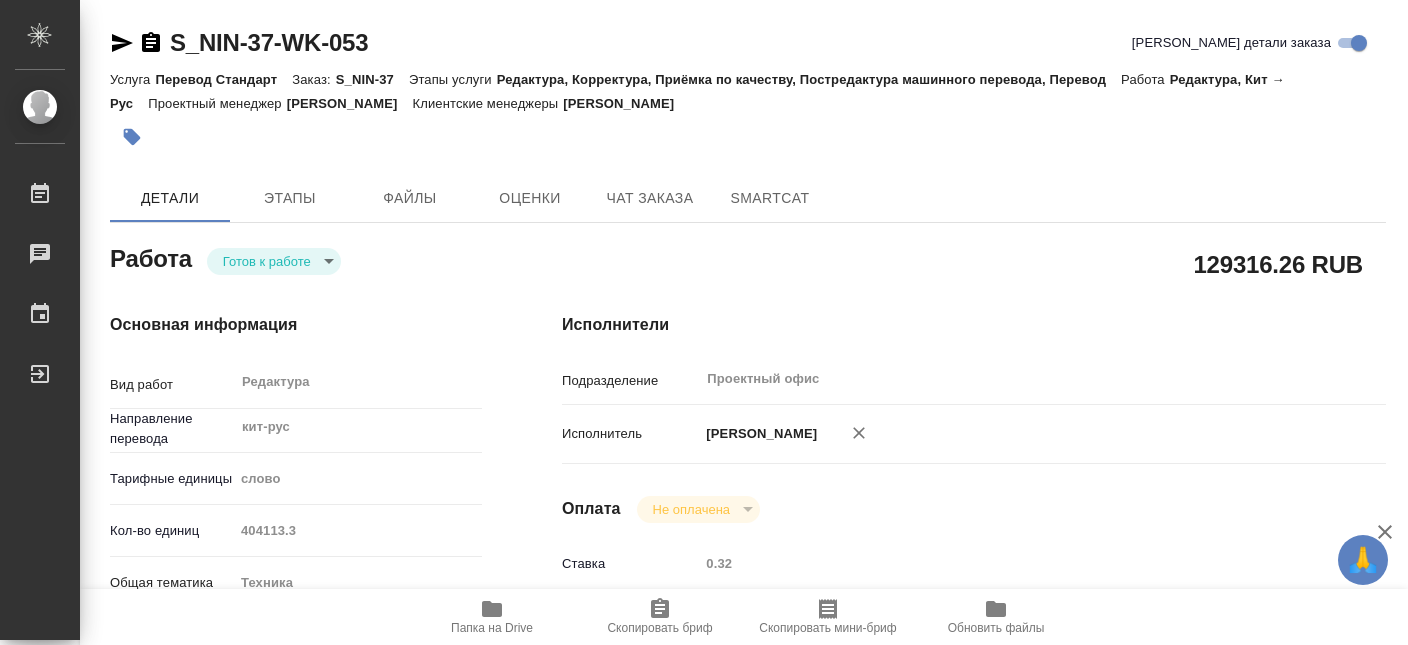 type on "x" 